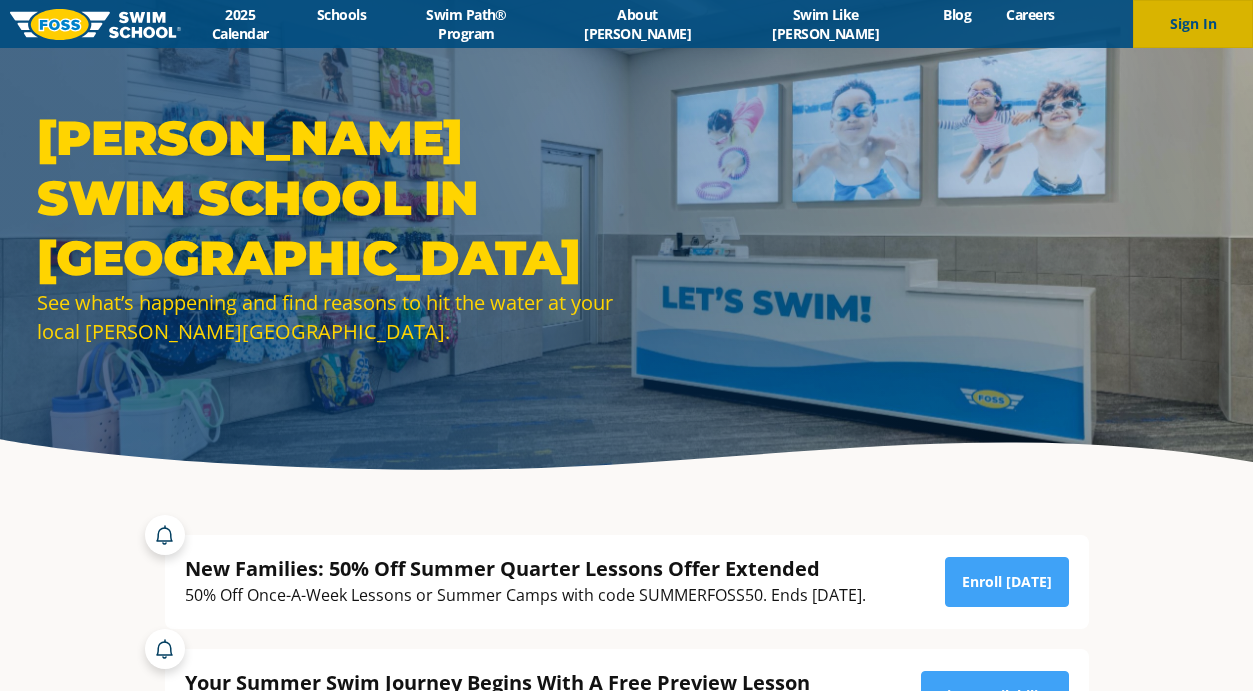 scroll, scrollTop: 0, scrollLeft: 0, axis: both 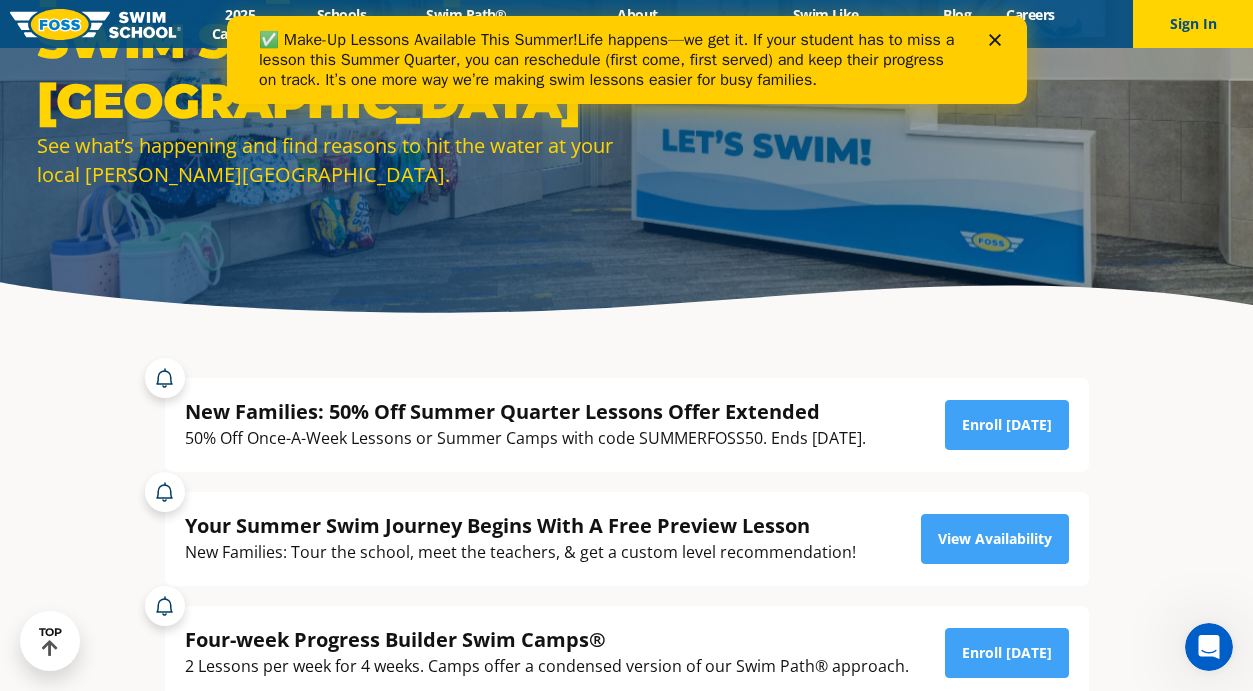 click 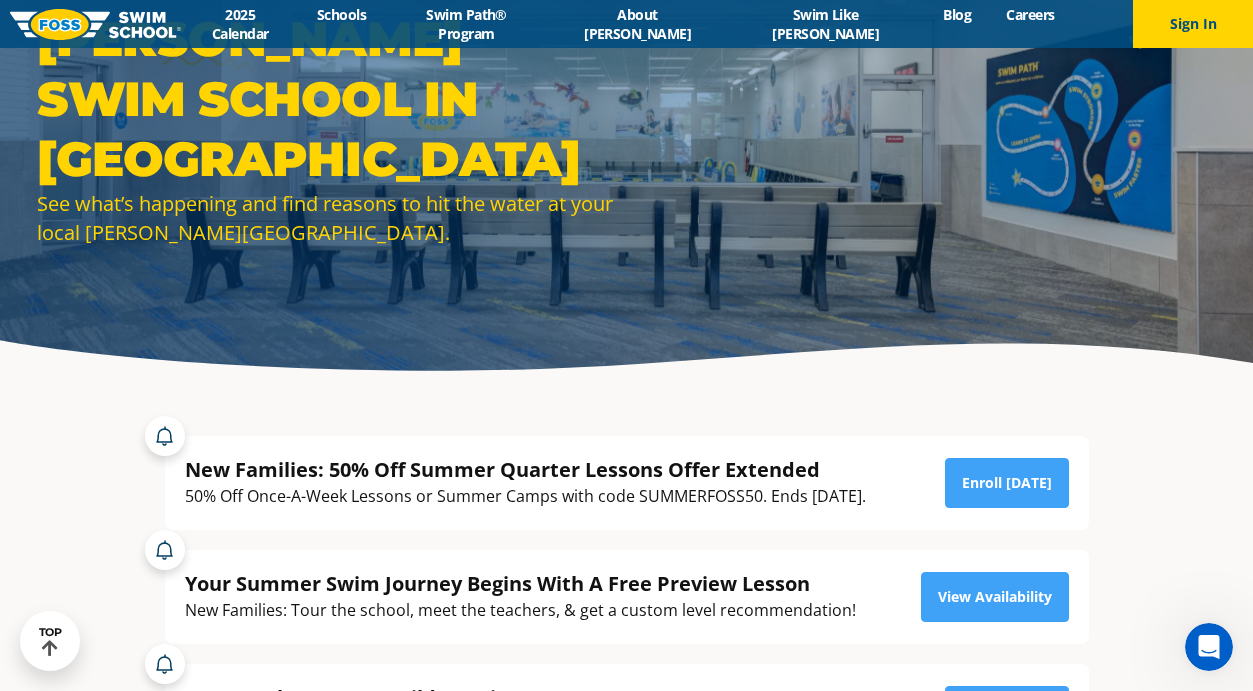 scroll, scrollTop: 90, scrollLeft: 0, axis: vertical 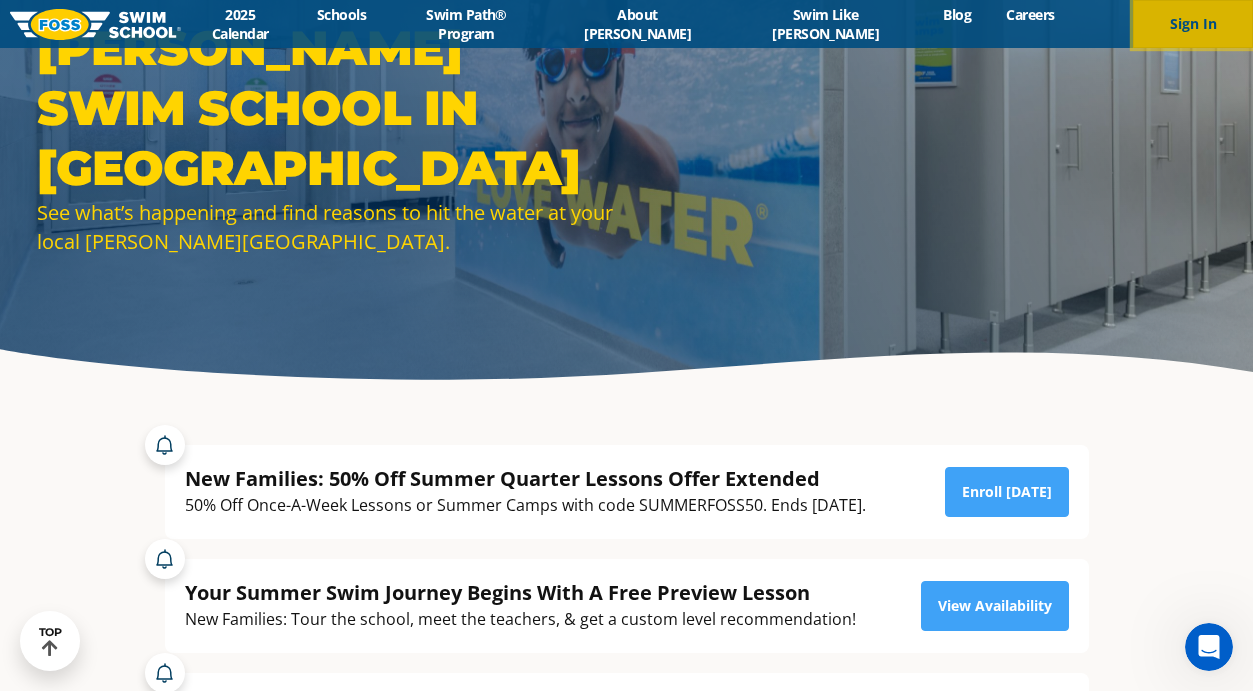 click on "Sign In" at bounding box center [1193, 24] 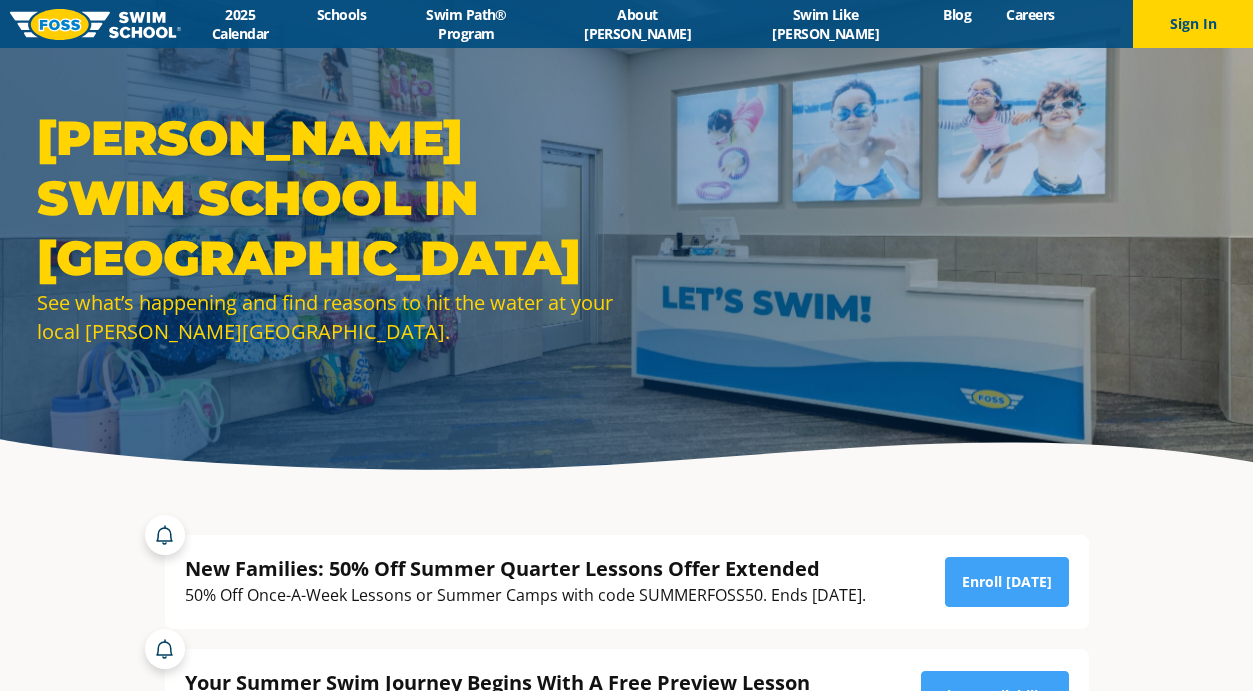 scroll, scrollTop: 0, scrollLeft: 0, axis: both 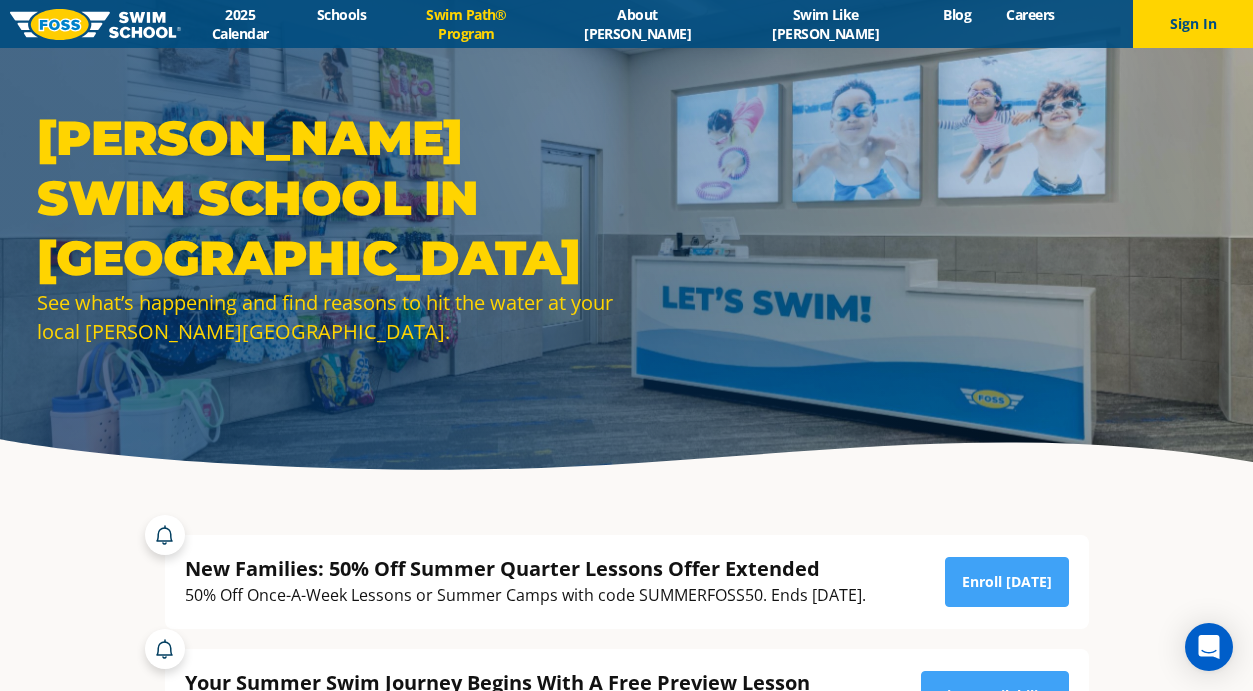 click on "Swim Path® Program" at bounding box center [467, 24] 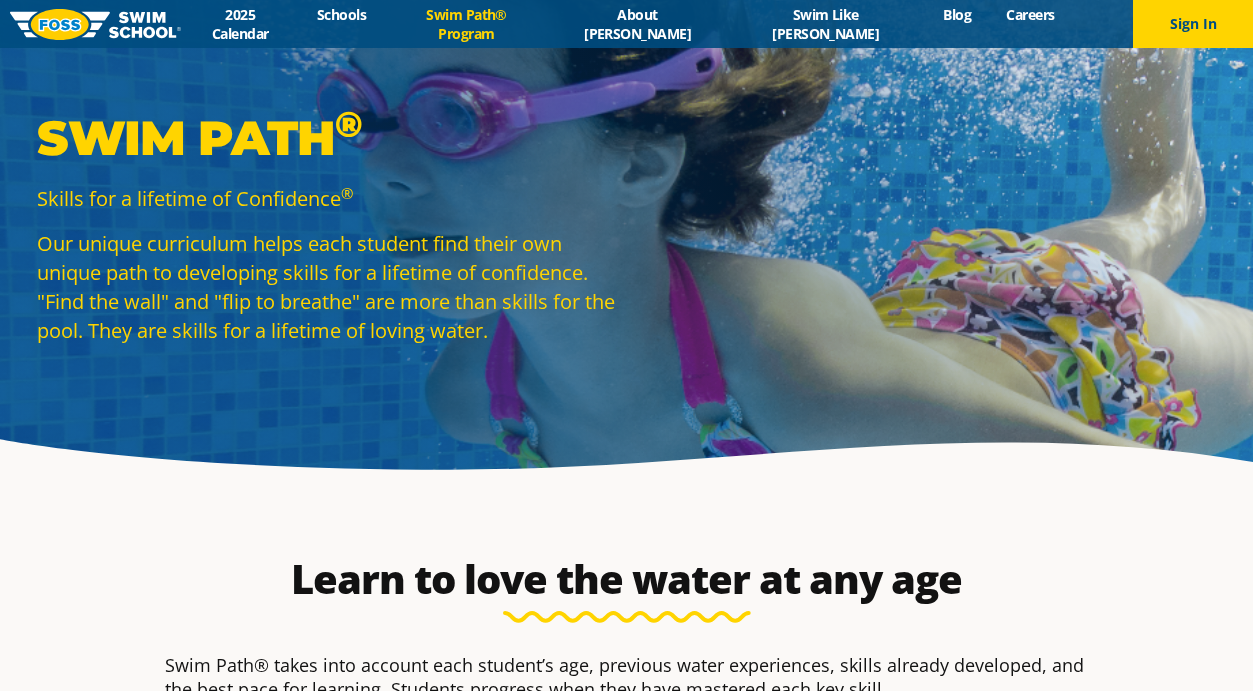 scroll, scrollTop: 251, scrollLeft: 0, axis: vertical 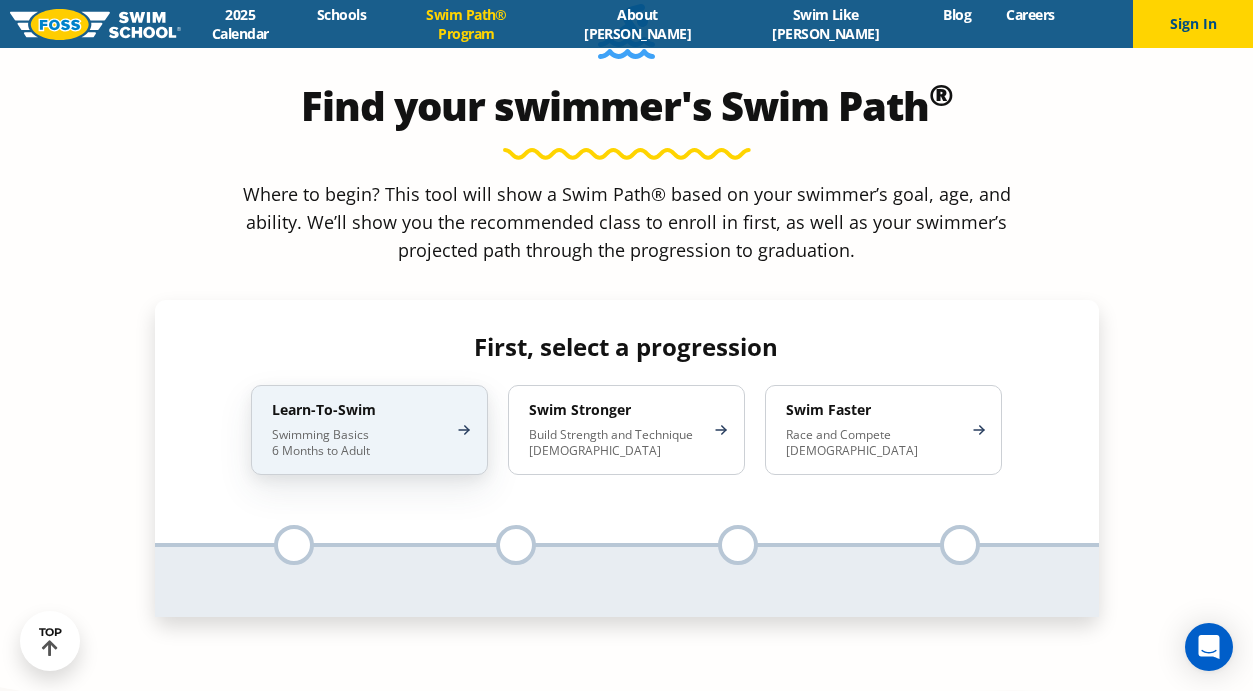 click on "Swimming Basics 6 Months to Adult" at bounding box center (359, 443) 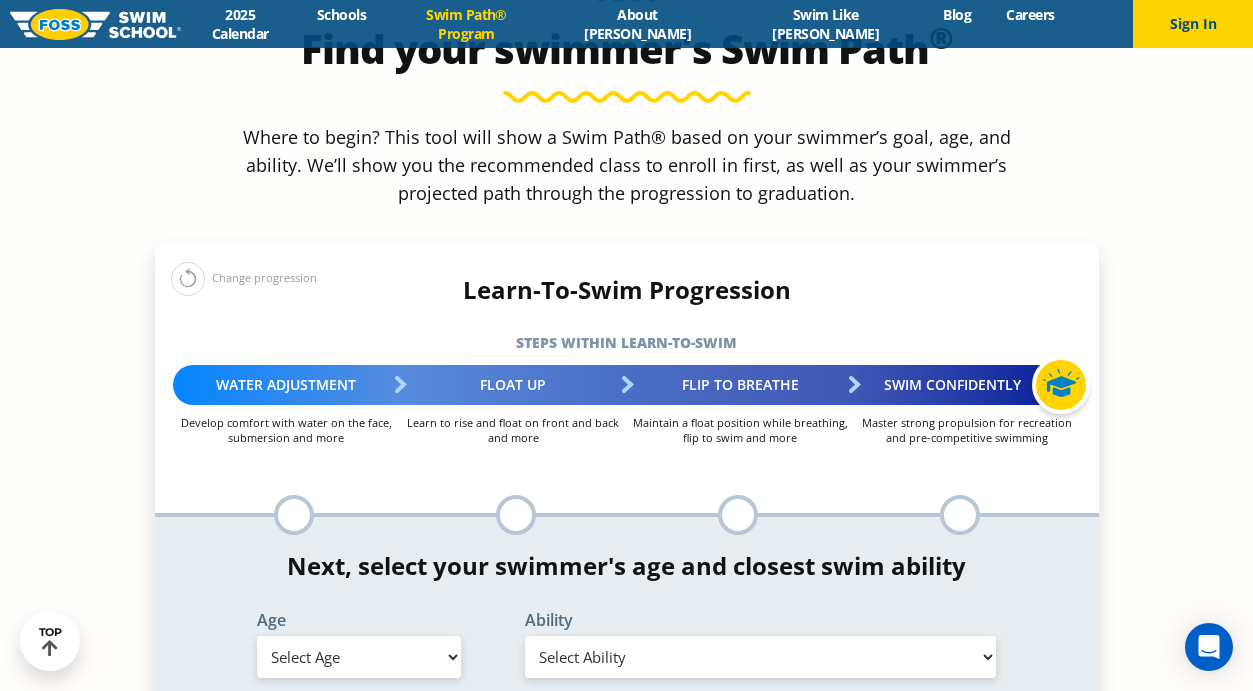scroll, scrollTop: 1907, scrollLeft: 0, axis: vertical 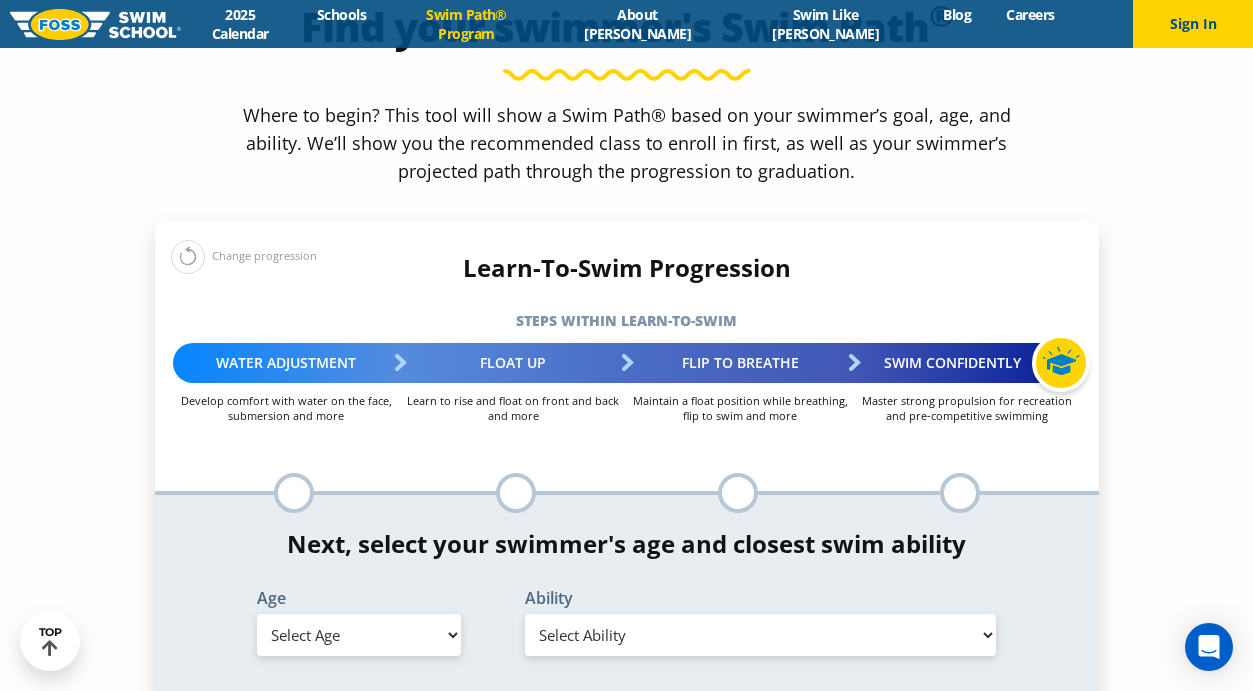 click on "Select Age [DEMOGRAPHIC_DATA] months - 1 year 1 year 2 years 3 years 4 years 5 years 6 years 7 years 8 years 9 years 10 years  11 years  12 years  13 years  14 years  15 years  16 years  17 years  Adult (18 years +)" at bounding box center [359, 635] 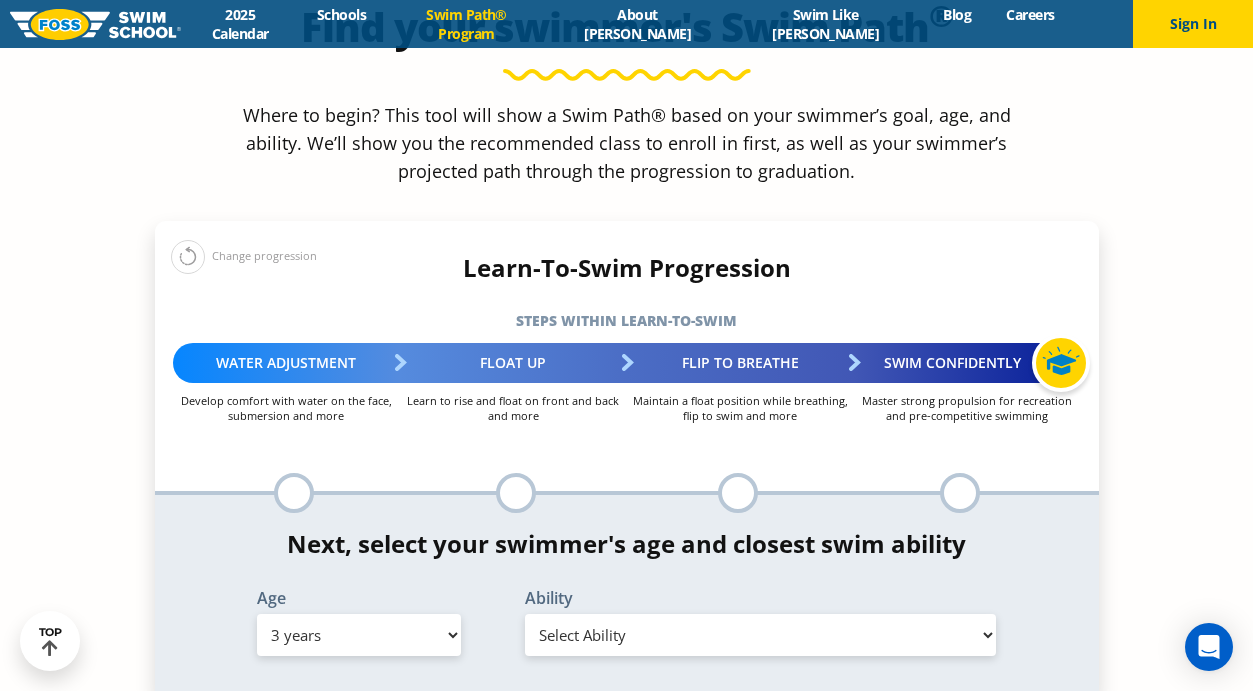 click on "Select Ability First in-water experience When in the water, reliant on a life jacket or floatation device Uncomfortable putting face in the water and/or getting water on ears while floating on back Swims 5 feet with face in the water, unassisted by a person or floatie I would be comfortable if my child fell in the water and confident they would be able to get back to the edge with no assistance In open water, able to swim for at least 15 ft back to safety while flipping from front to back to breathe/float" at bounding box center (761, 635) 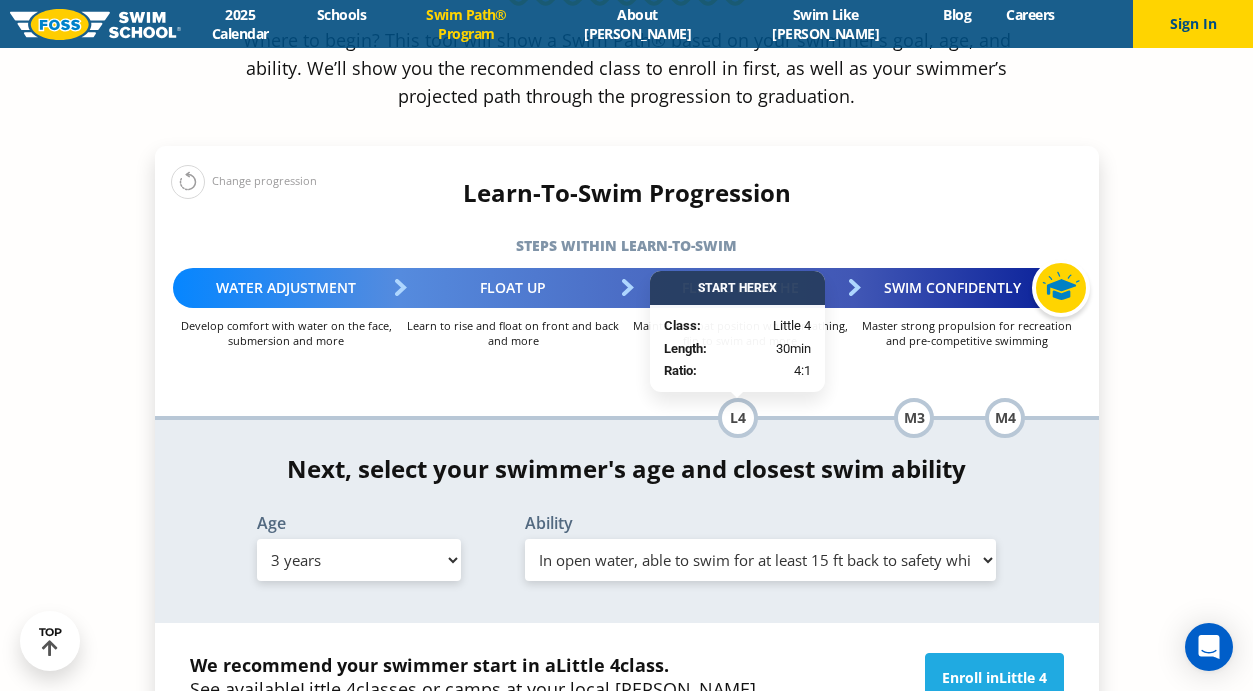 scroll, scrollTop: 1972, scrollLeft: 0, axis: vertical 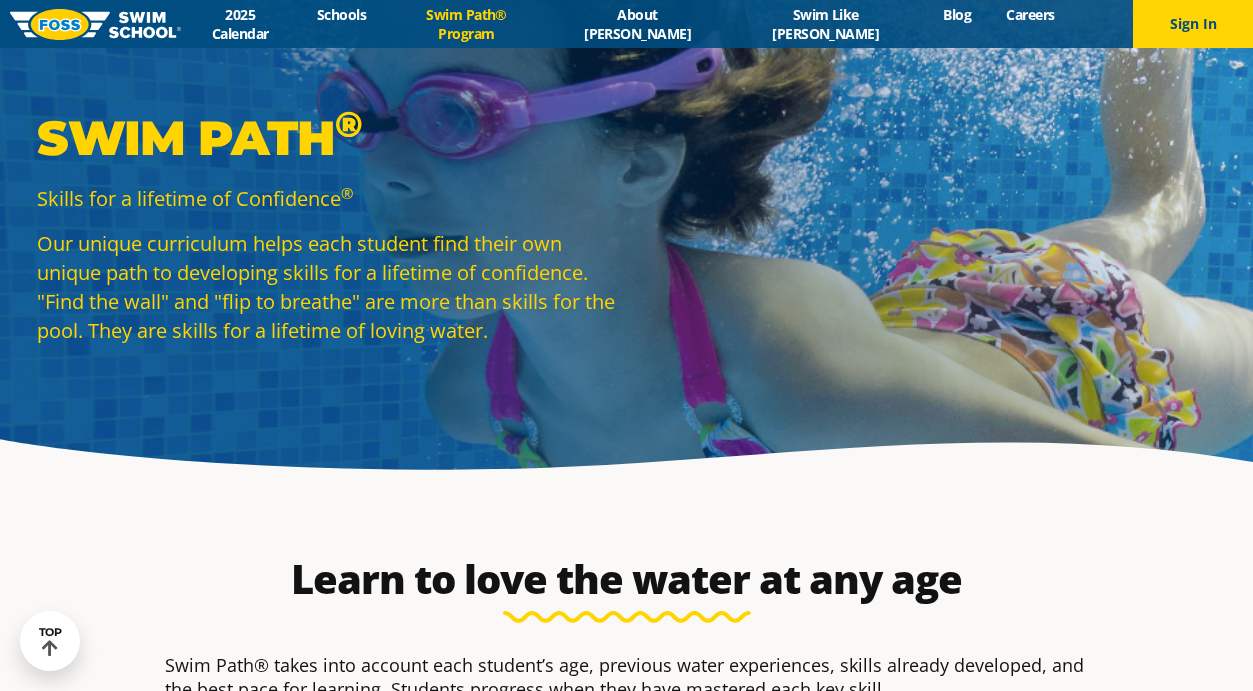 select on "3-years" 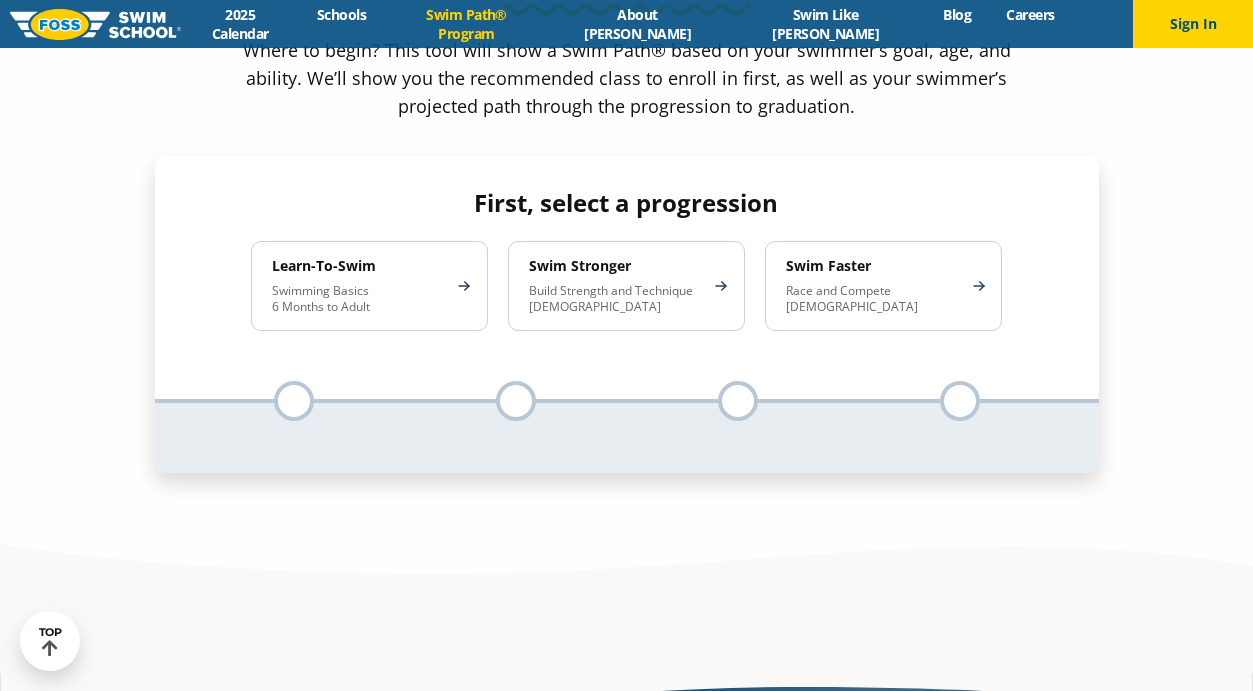 scroll, scrollTop: 0, scrollLeft: 0, axis: both 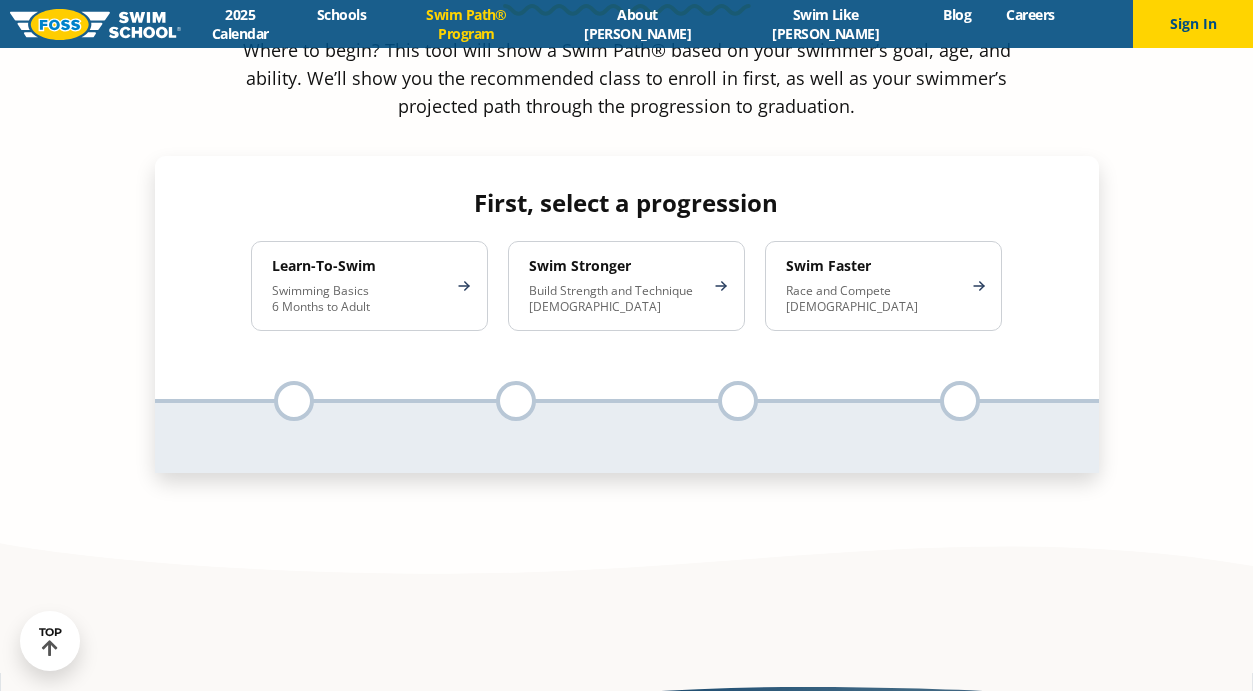 click on "Learn-To-Swim Swimming Basics 6 Months to Adult" at bounding box center [369, 286] 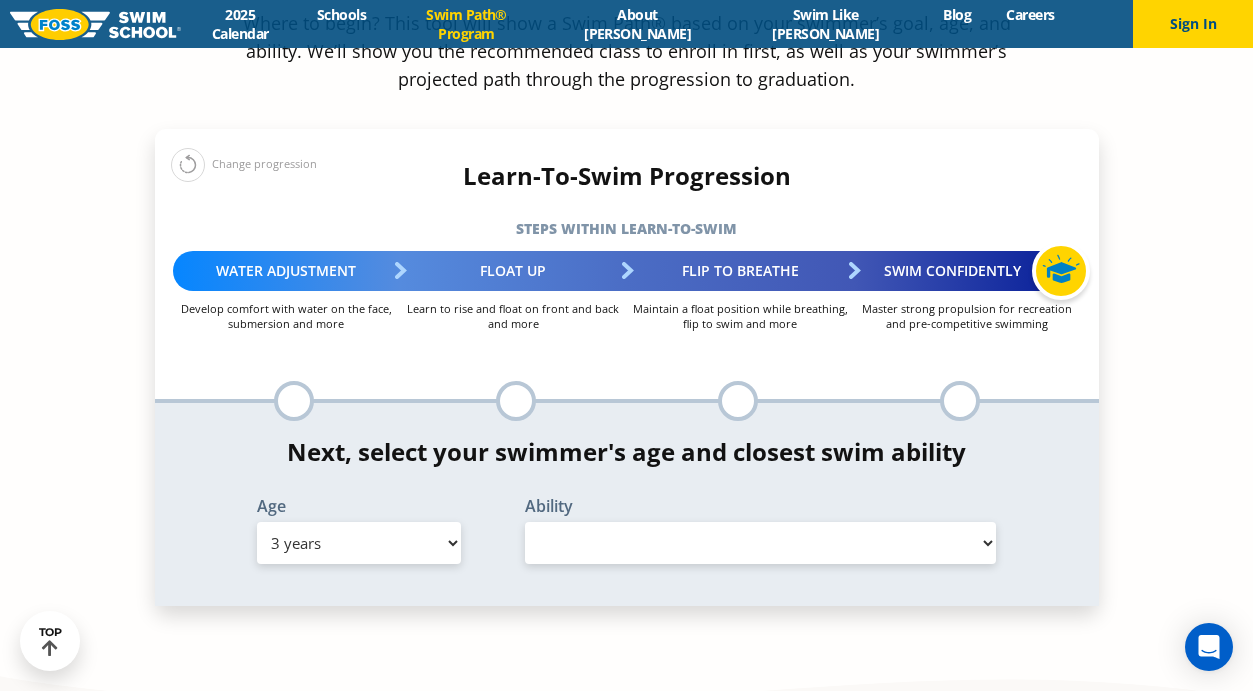 click on "Select Ability" at bounding box center (761, 543) 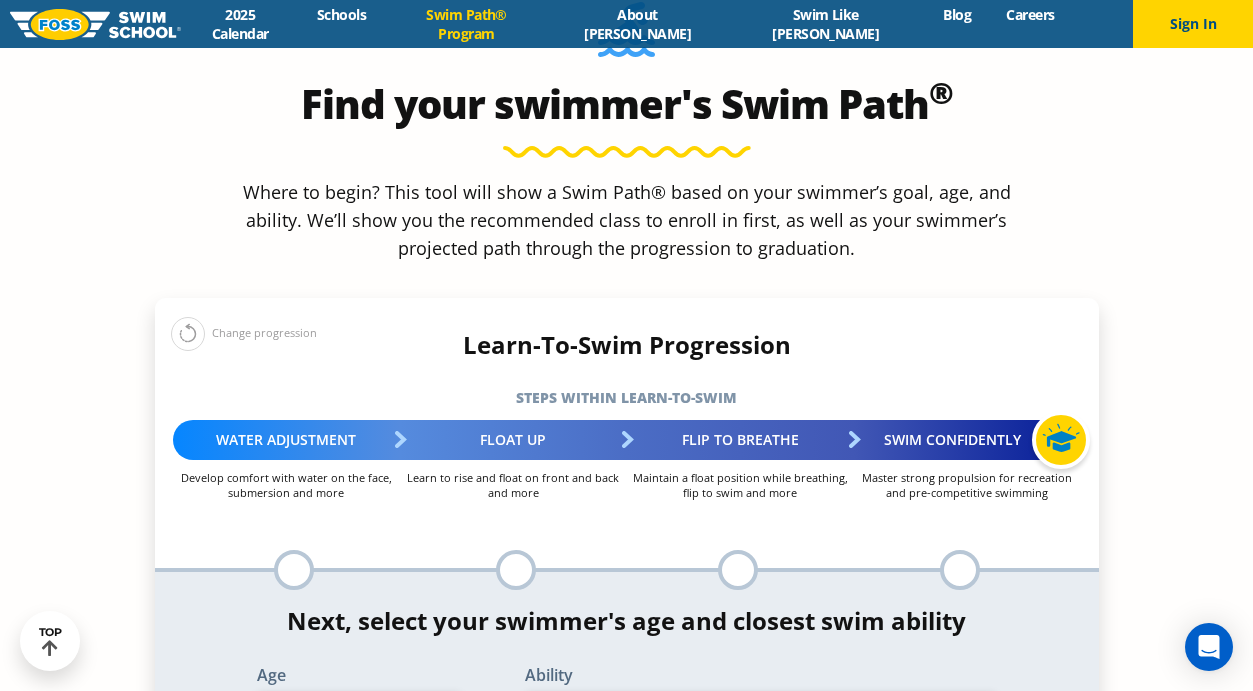 scroll, scrollTop: 1828, scrollLeft: 0, axis: vertical 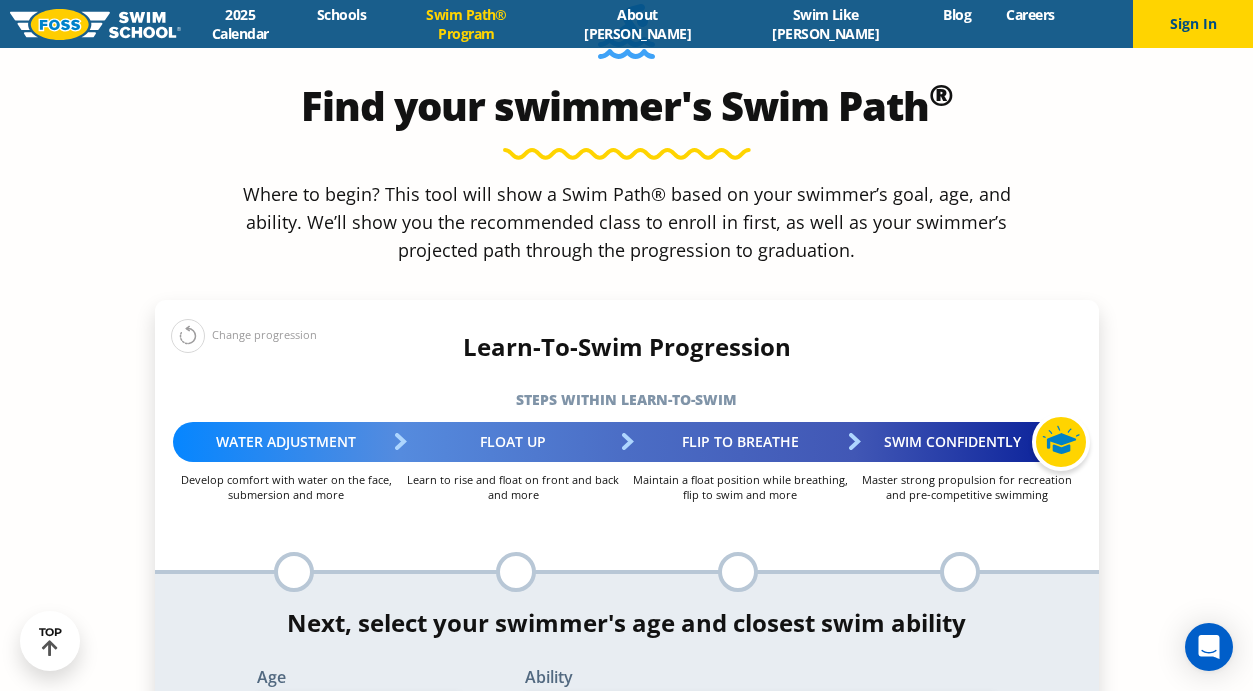click on "Change progression" at bounding box center (244, 335) 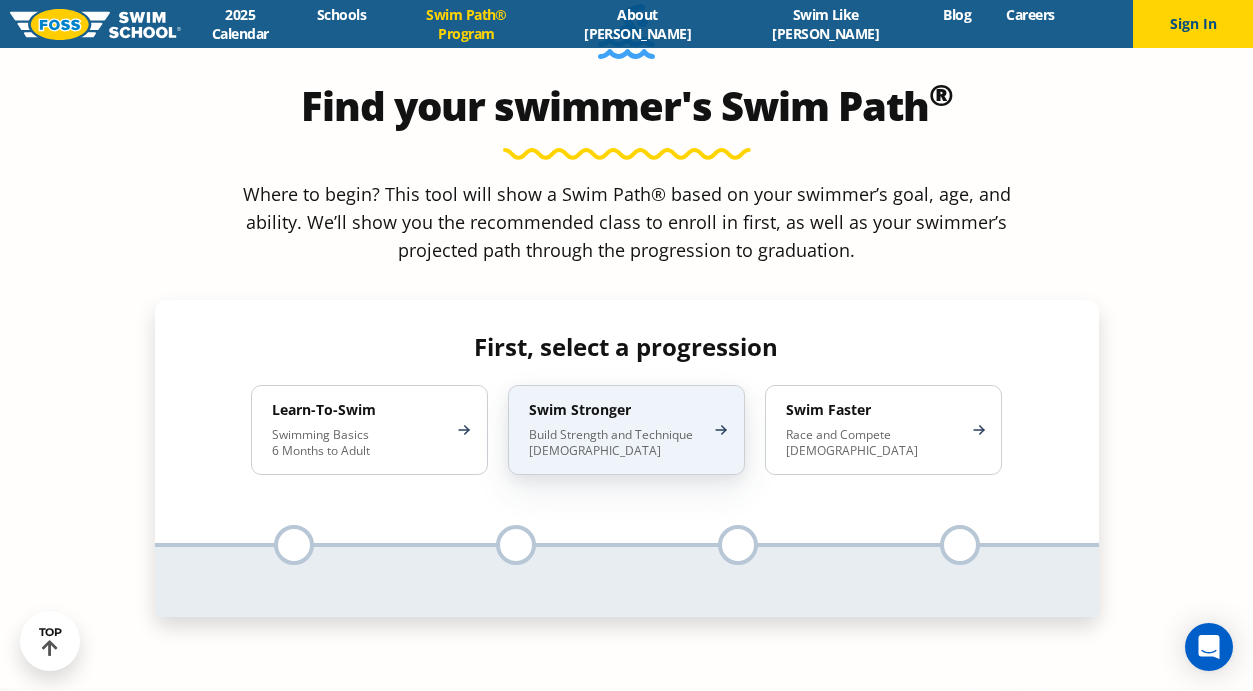 click on "Build Strength and Technique [DEMOGRAPHIC_DATA]" at bounding box center (616, 443) 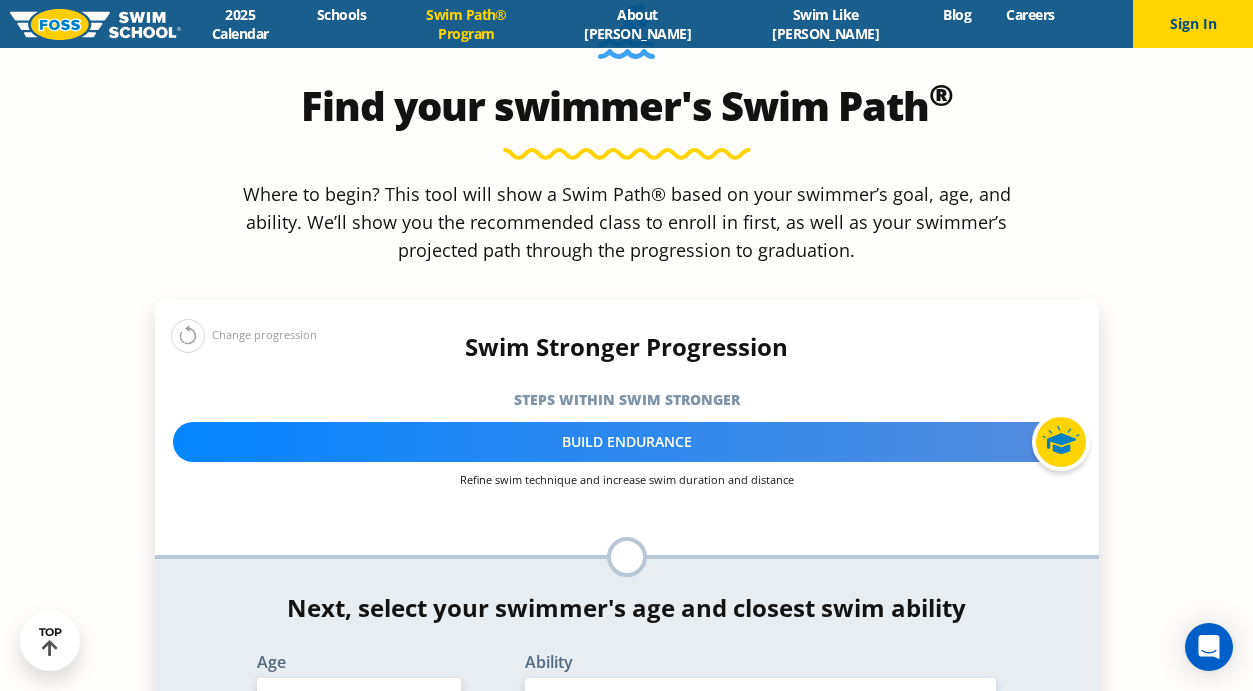 click on "Select Ability" at bounding box center [761, 699] 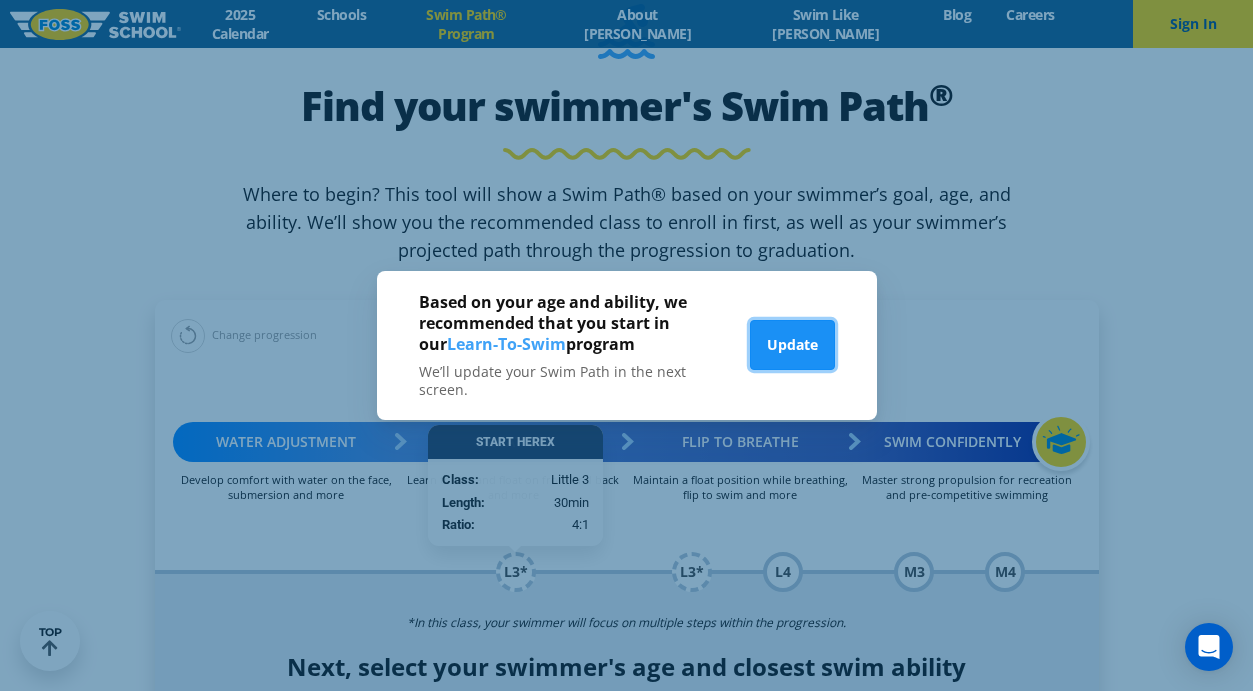 click on "Update" at bounding box center [792, 345] 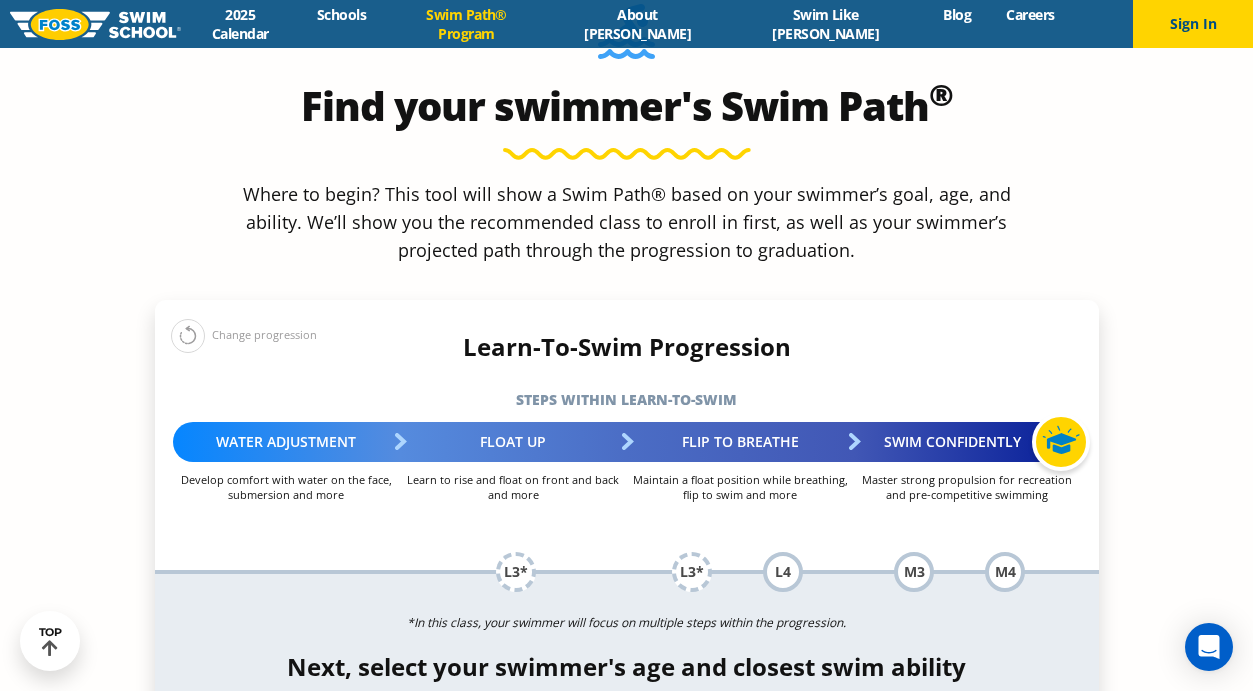 click on "Select Ability First in-water experience When in the water, reliant on a life jacket or floatation device Uncomfortable putting face in the water and/or getting water on ears while floating on back Swims 5 feet with face in the water, unassisted by a person or floatie I would be comfortable if my child fell in the water and confident they would be able to get back to the edge with no assistance In open water, able to swim for at least 15 ft back to safety while flipping from front to back to breathe/float" at bounding box center (761, 758) 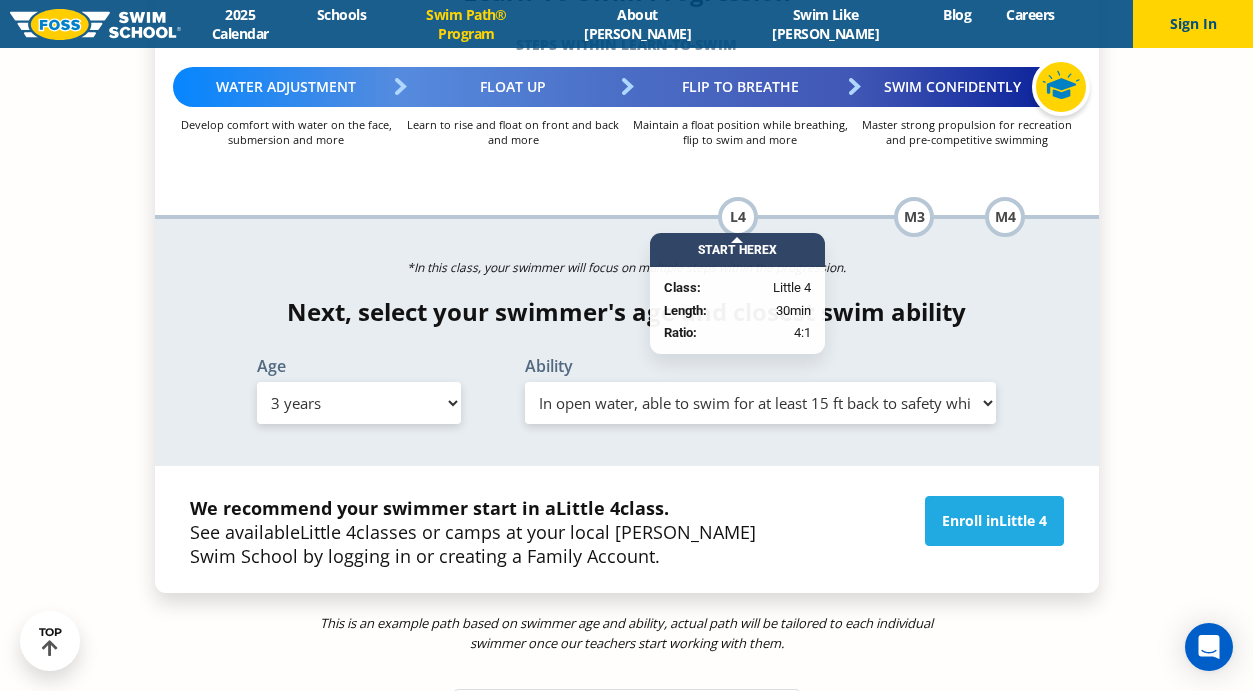 scroll, scrollTop: 2231, scrollLeft: 0, axis: vertical 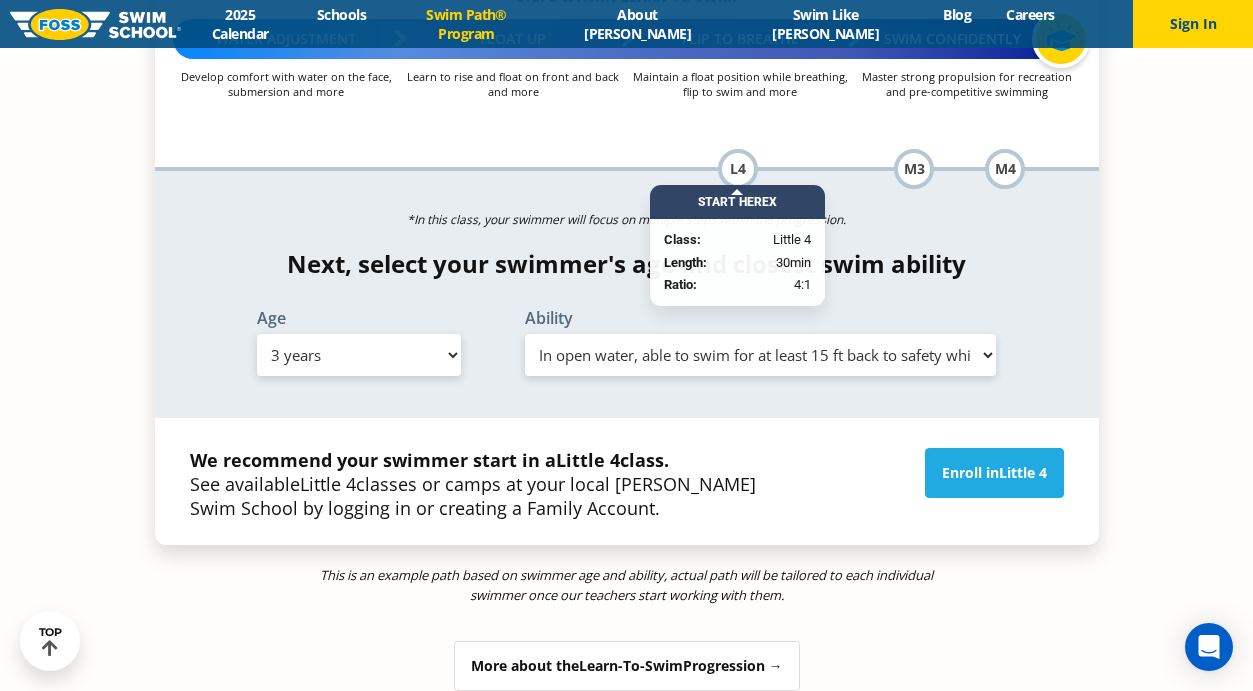 click on "More about the  Learn-To-Swim  Progression →" at bounding box center (627, 666) 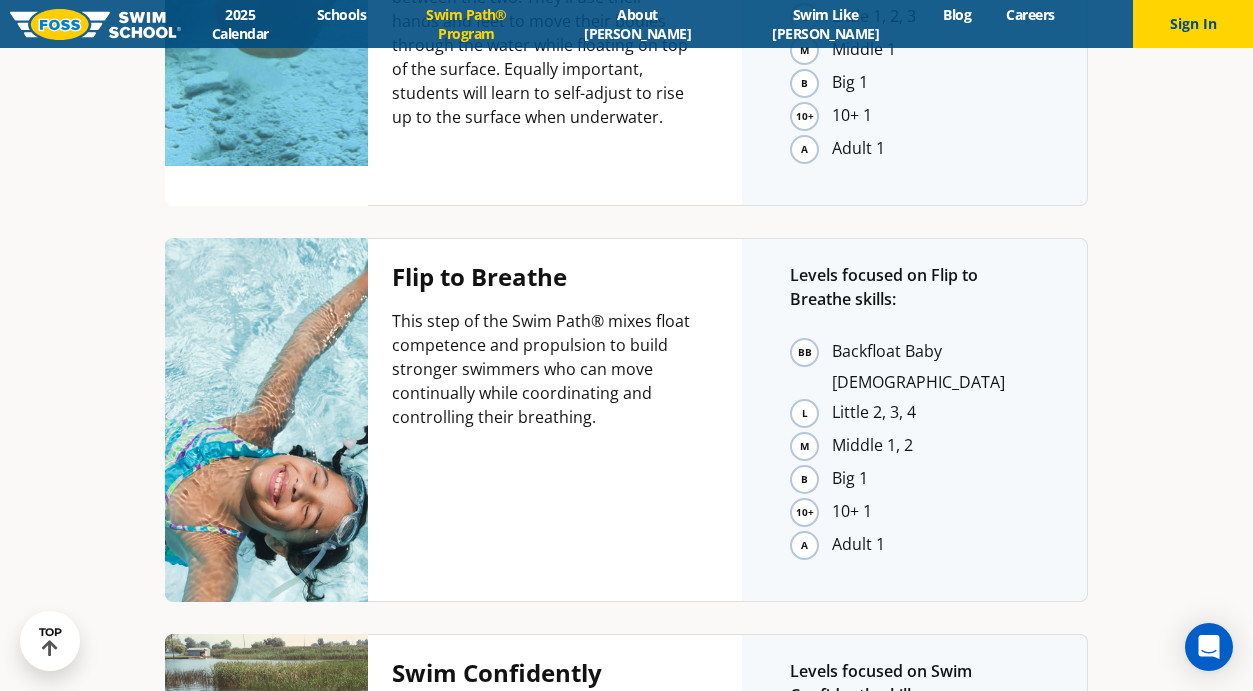 scroll, scrollTop: 4594, scrollLeft: 0, axis: vertical 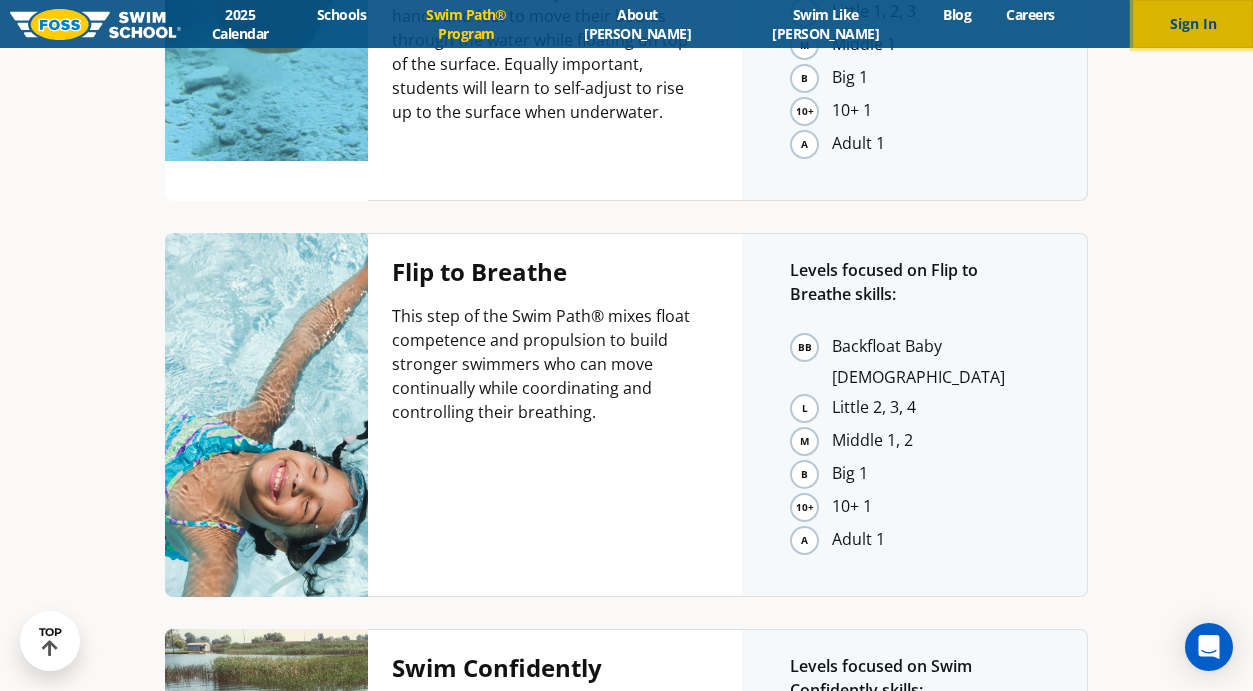 click on "Sign In" at bounding box center (1193, 24) 